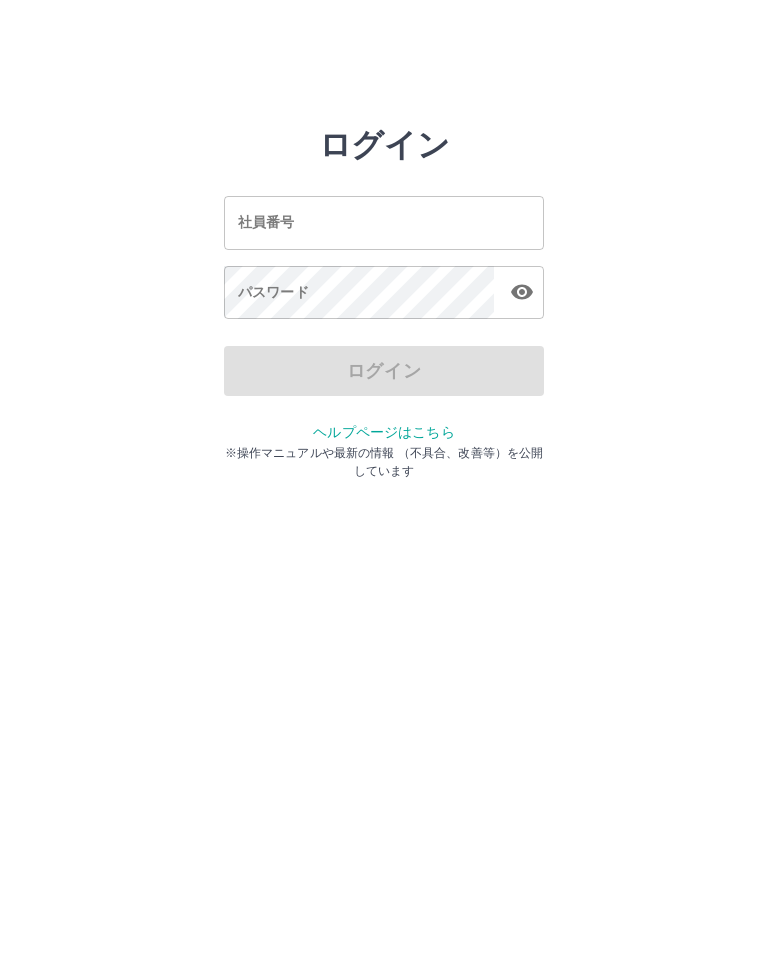 scroll, scrollTop: 0, scrollLeft: 0, axis: both 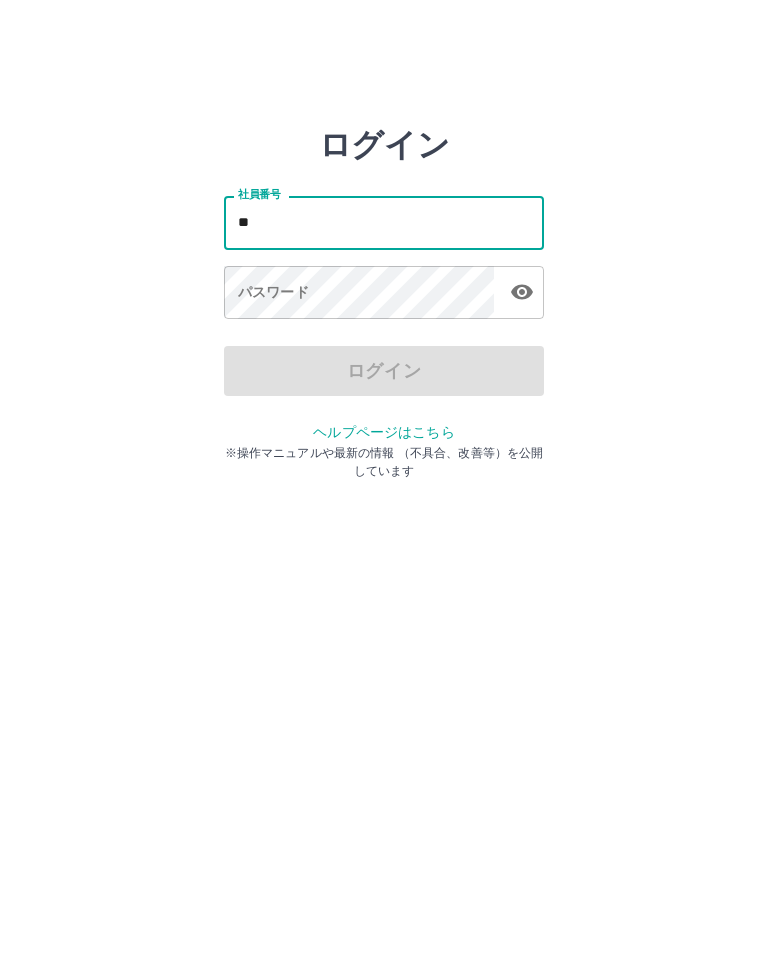 type on "*" 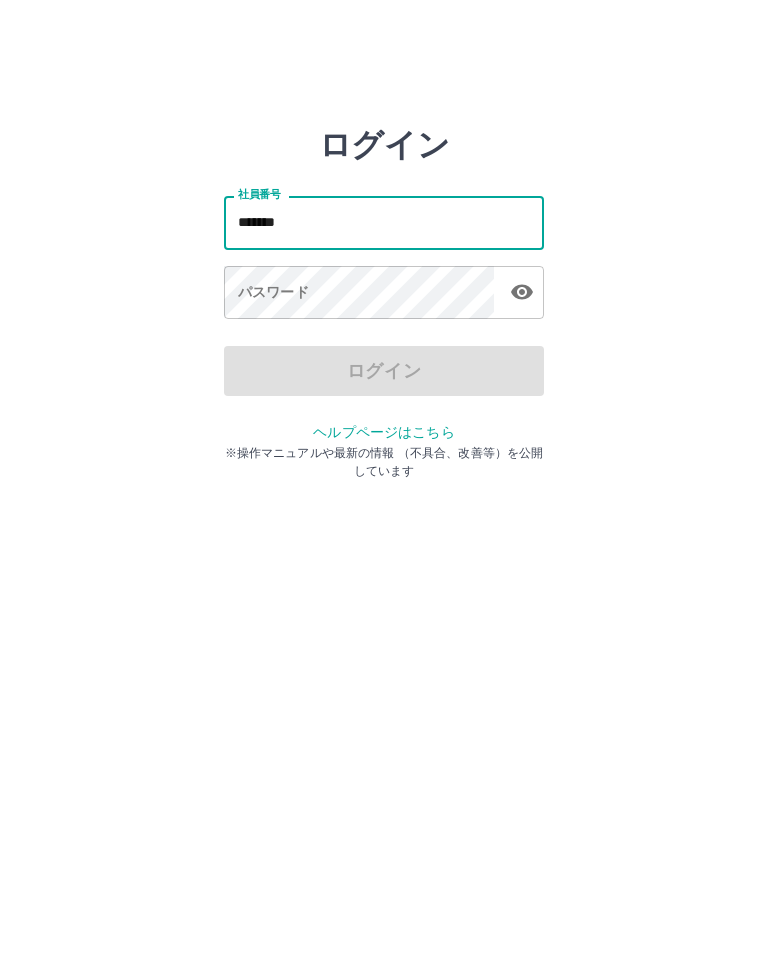 type on "*******" 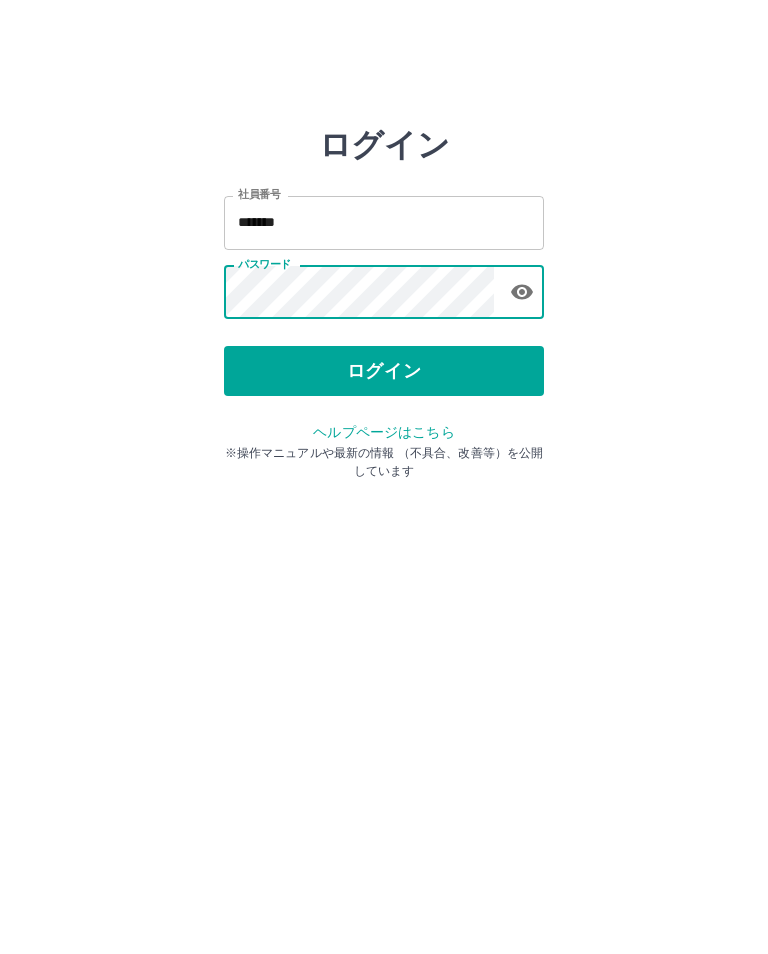 click on "ログイン" at bounding box center (384, 371) 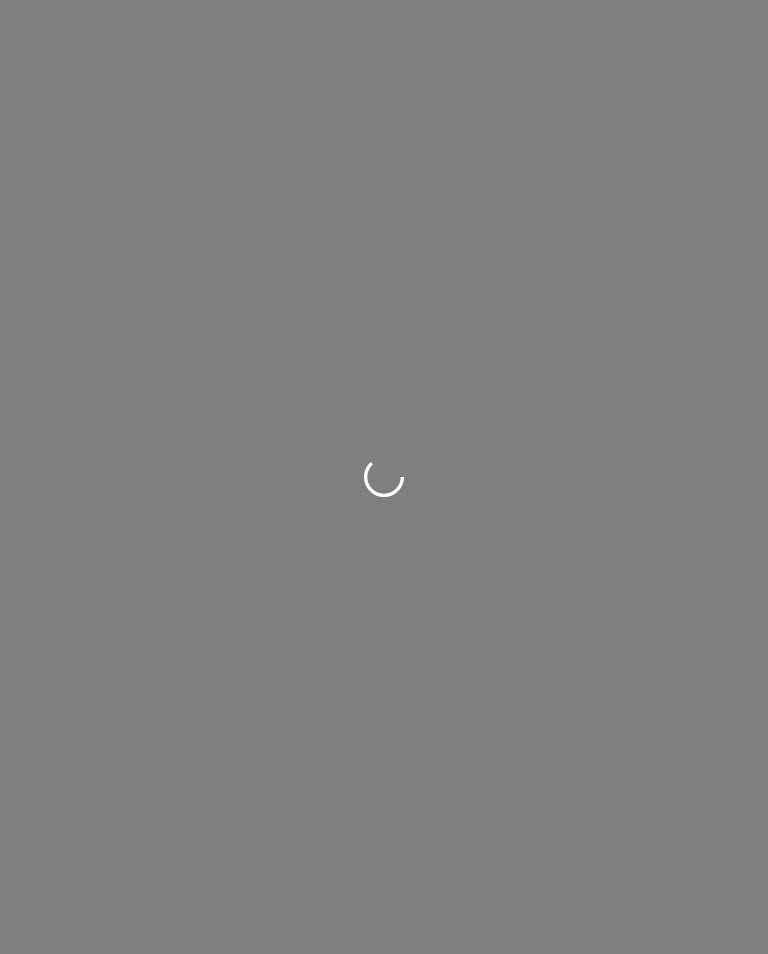 scroll, scrollTop: 0, scrollLeft: 0, axis: both 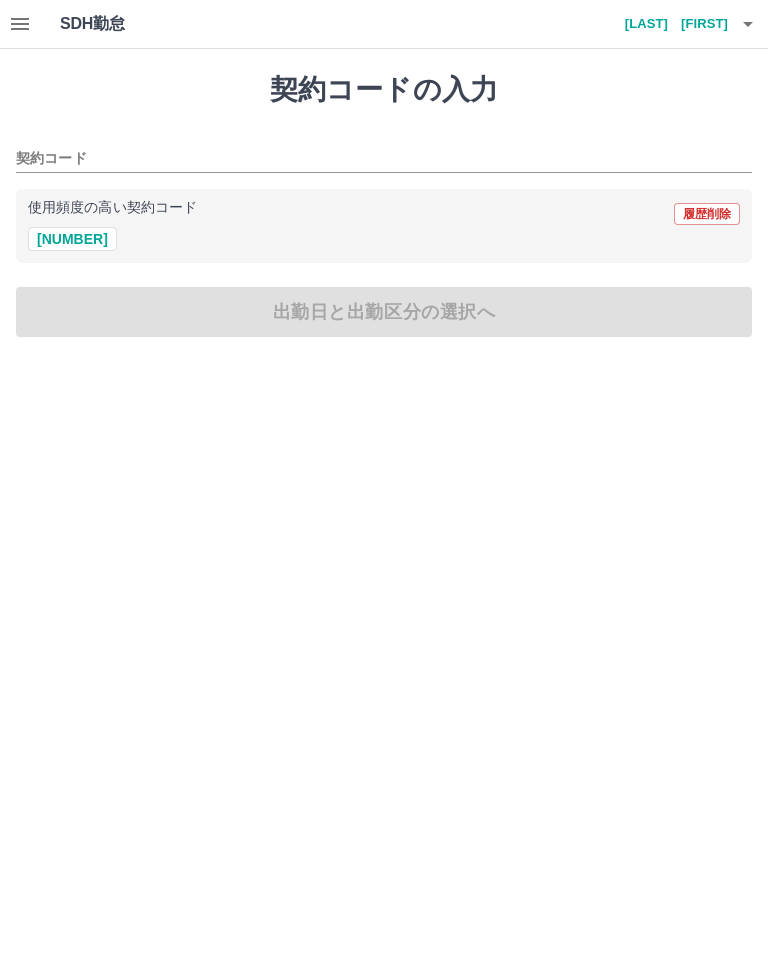 click on "契約コード" at bounding box center [369, 159] 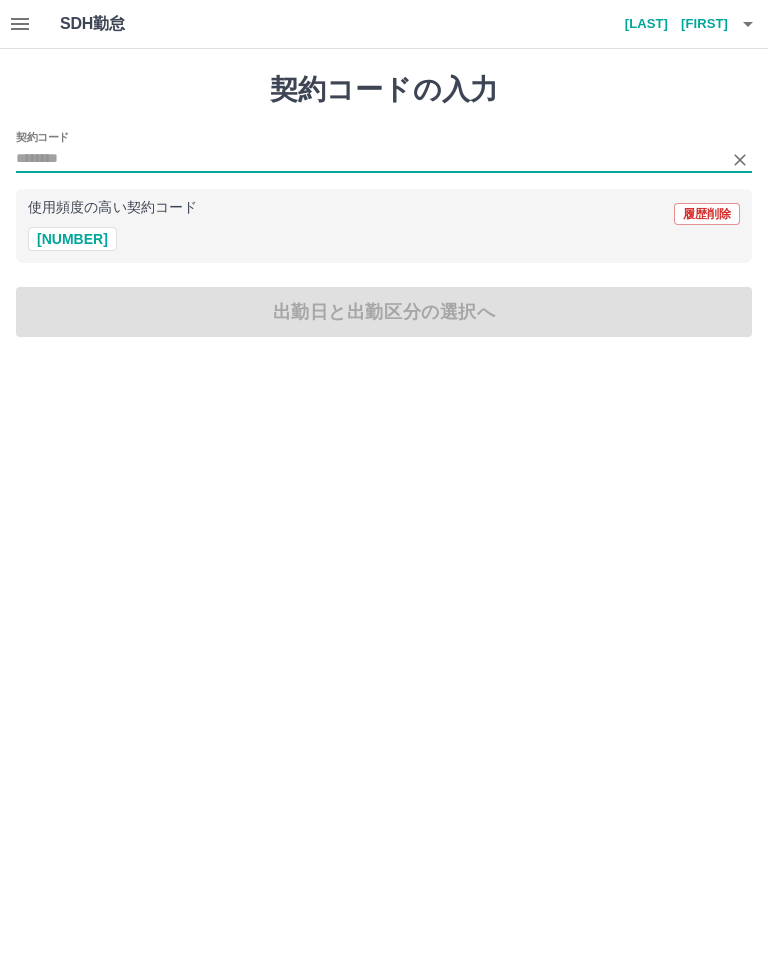 click on "42065009" at bounding box center (72, 239) 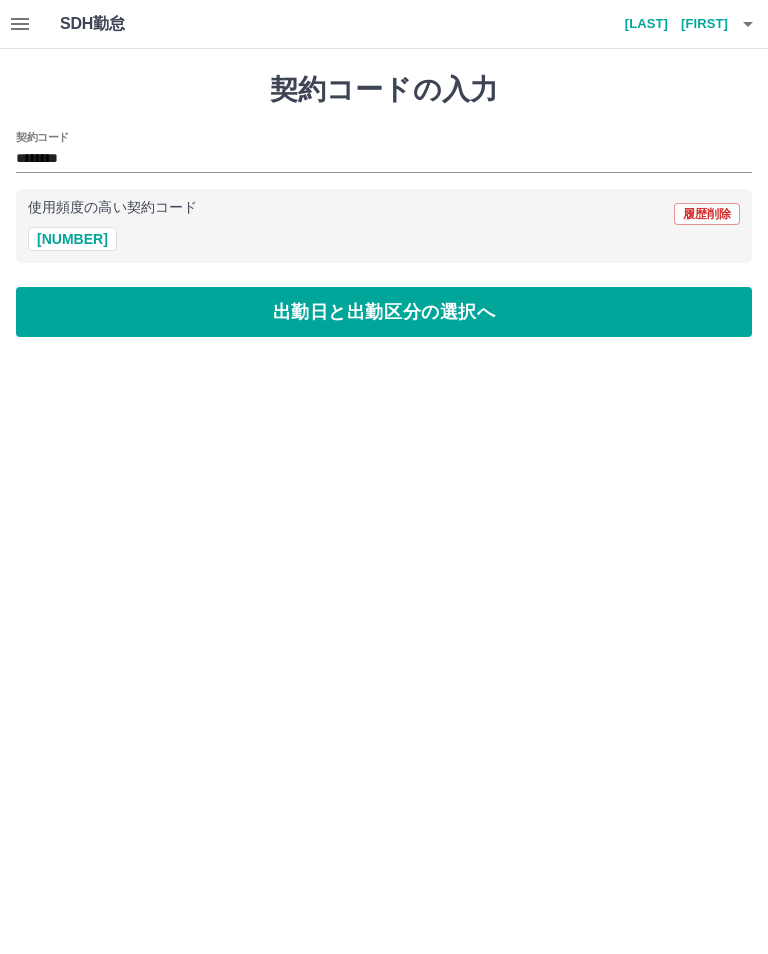 click on "出勤日と出勤区分の選択へ" at bounding box center (384, 312) 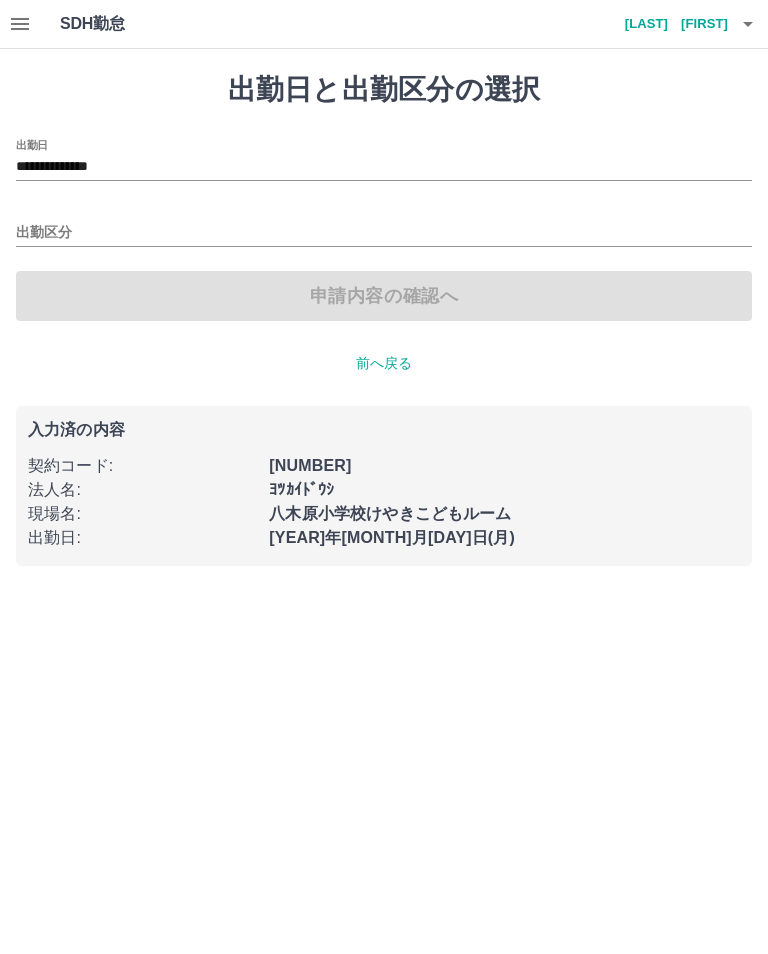 click on "**********" at bounding box center [384, 167] 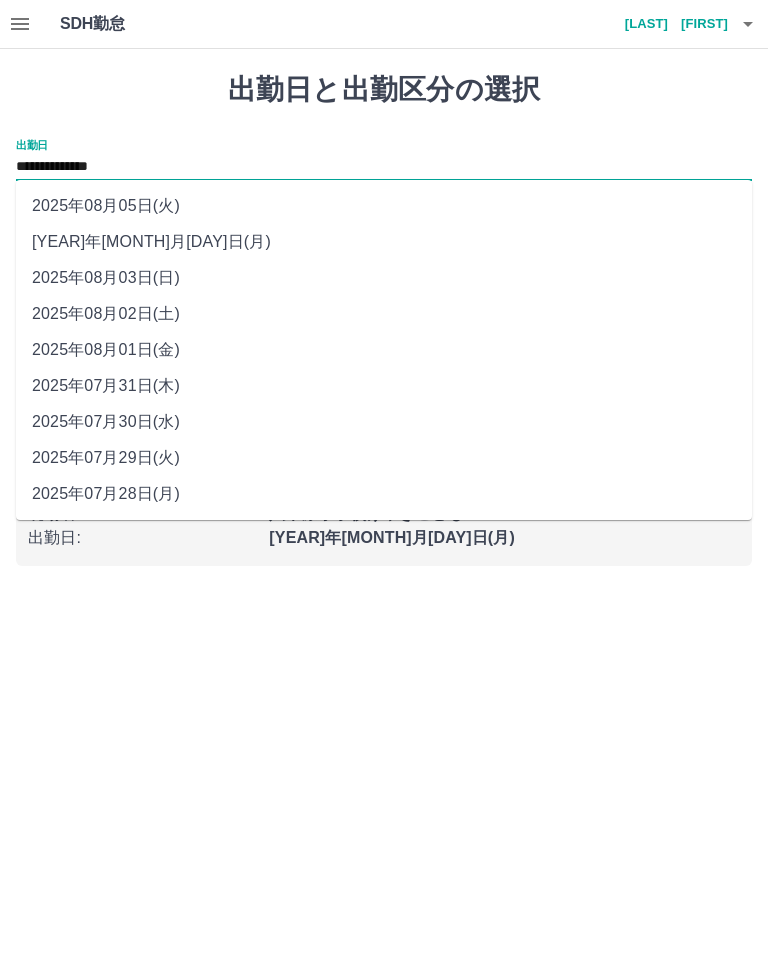 click on "2025年08月01日(金)" at bounding box center (384, 350) 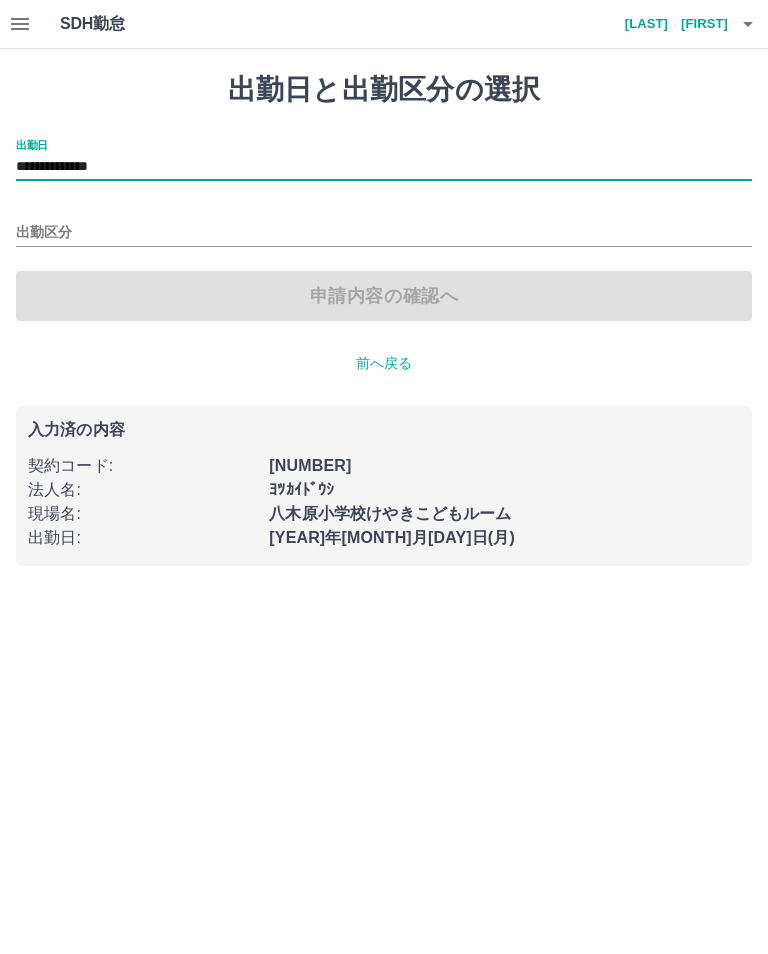 click on "出勤区分" at bounding box center (384, 233) 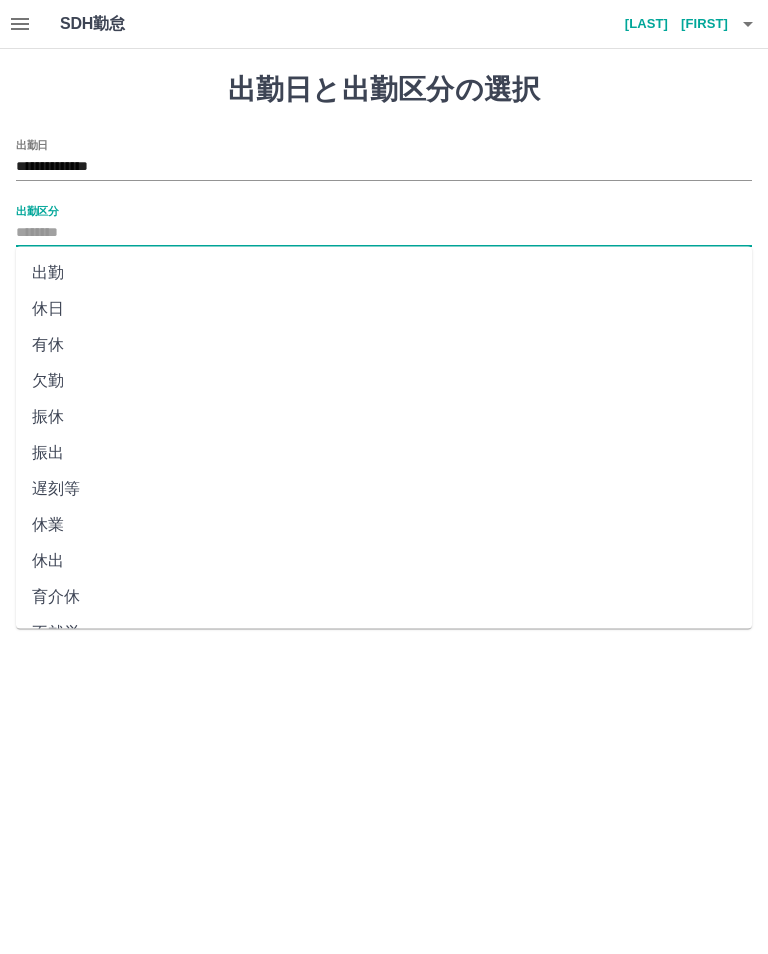 click on "出勤" at bounding box center (384, 273) 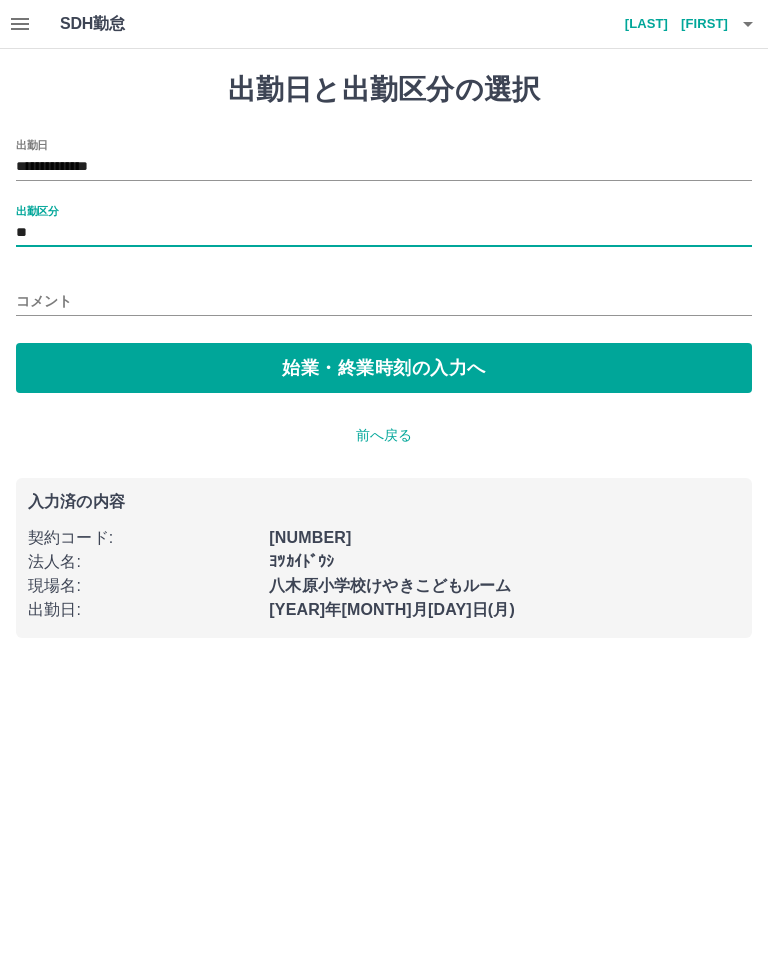 click on "始業・終業時刻の入力へ" at bounding box center [384, 368] 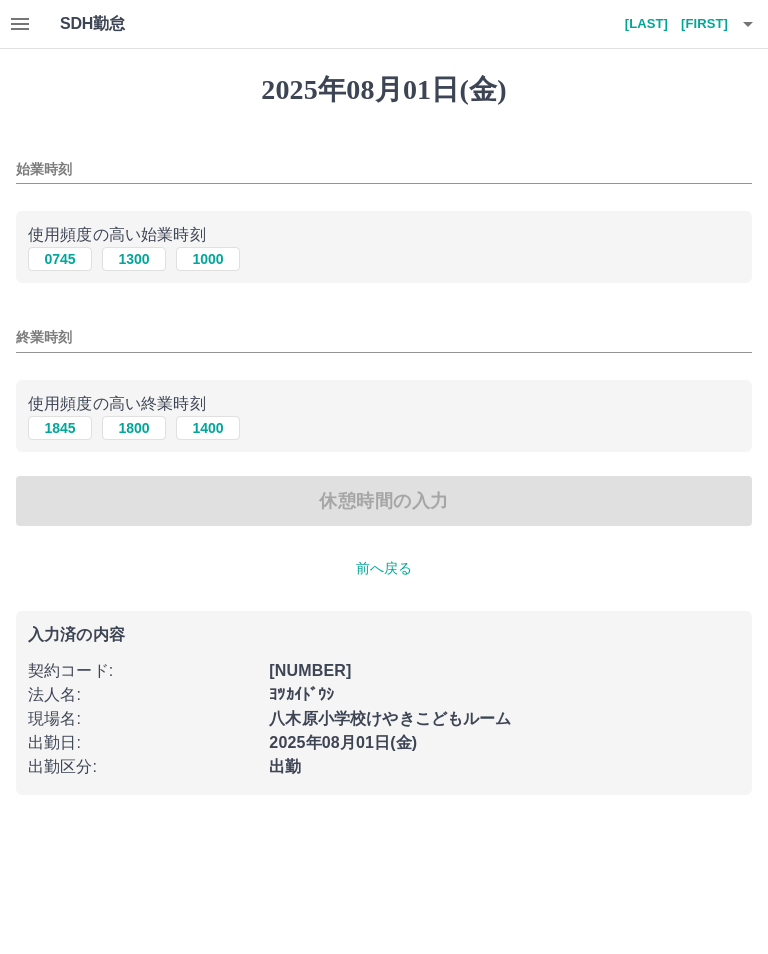 click on "1300" at bounding box center (134, 259) 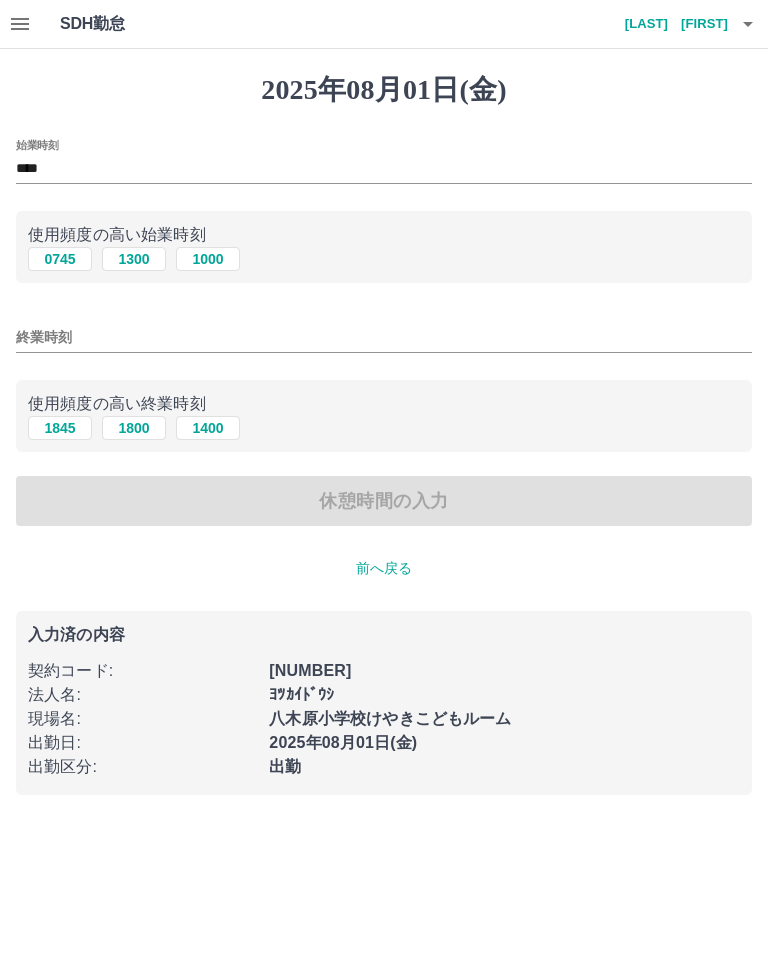 click on "1800" at bounding box center (134, 428) 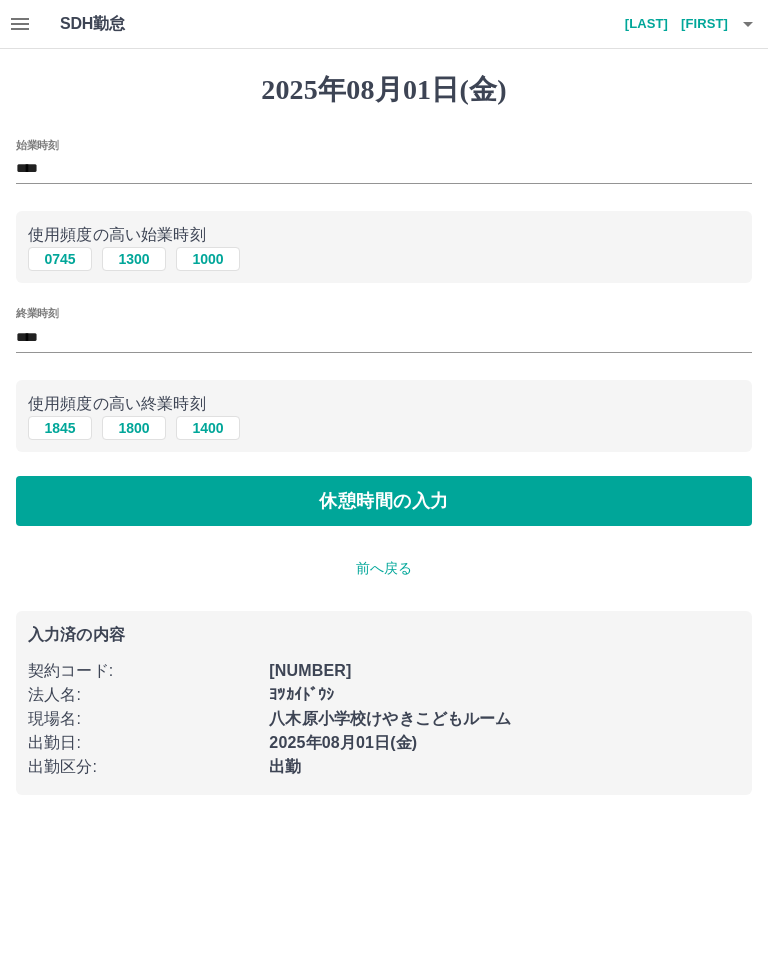 click on "休憩時間の入力" at bounding box center (384, 501) 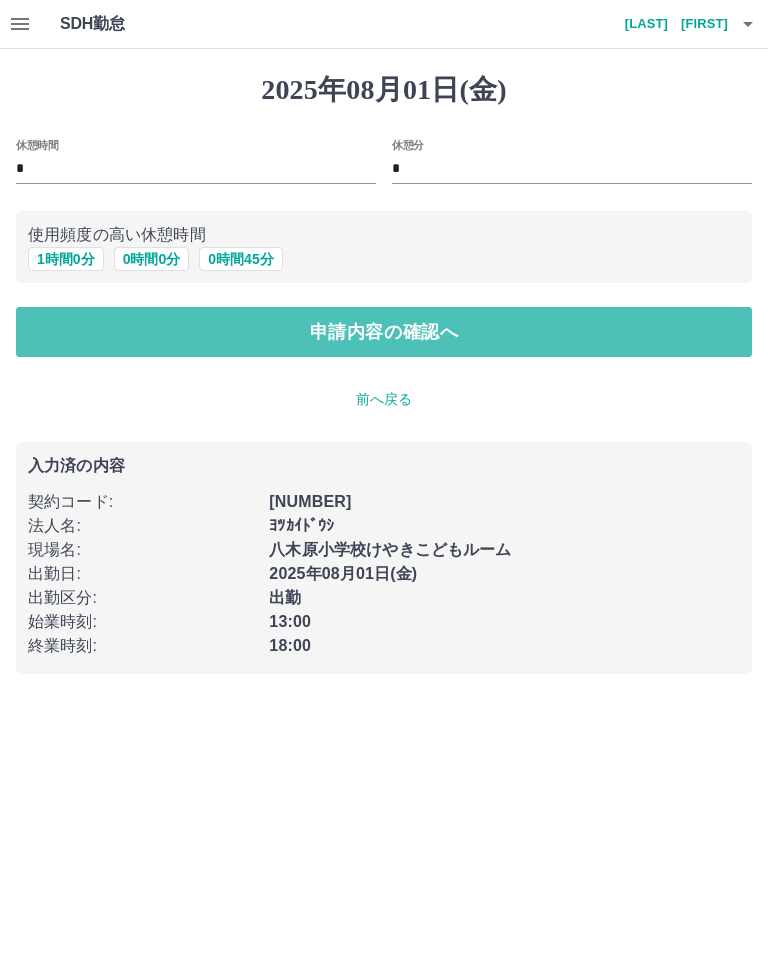 click on "申請内容の確認へ" at bounding box center (384, 332) 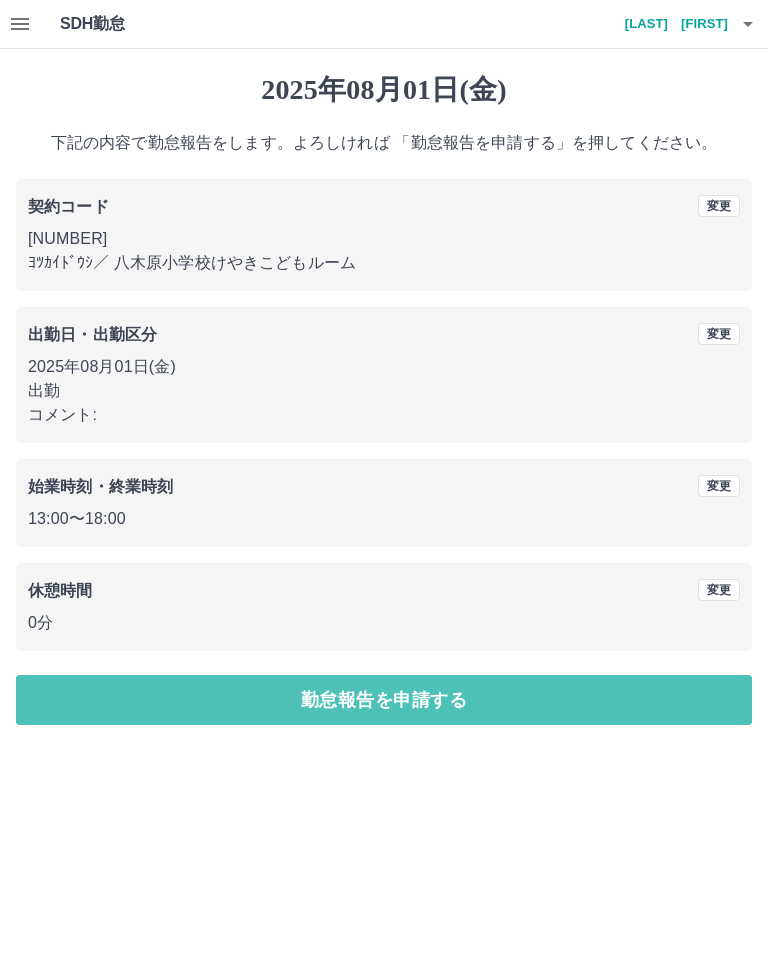 click on "勤怠報告を申請する" at bounding box center (384, 700) 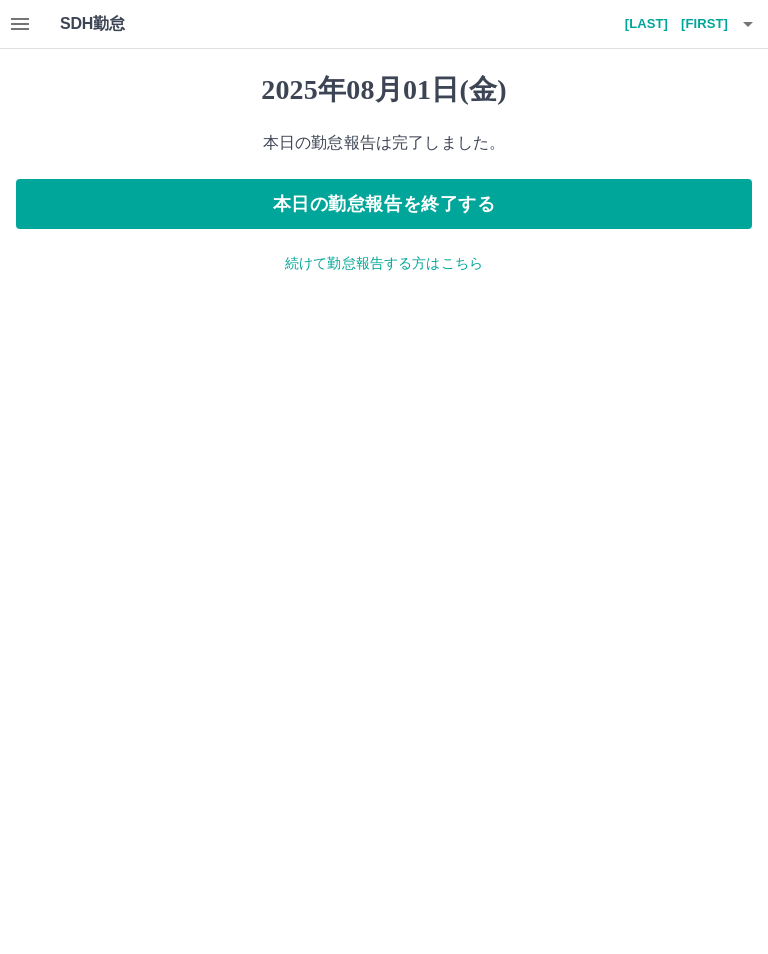 click at bounding box center (748, 24) 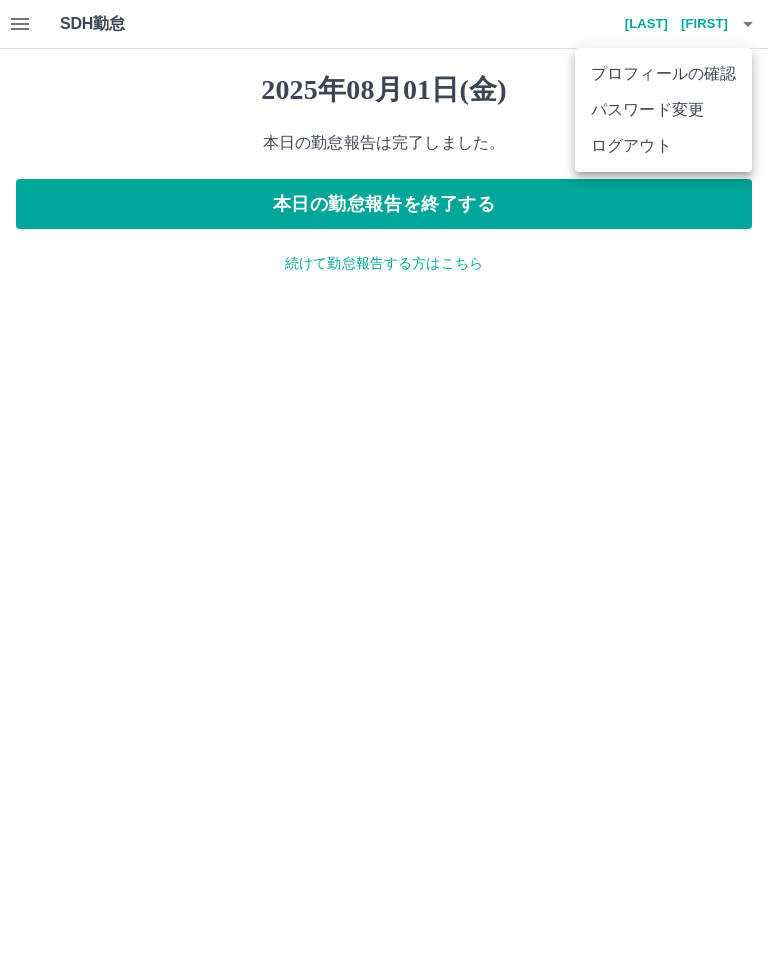 click on "ログアウト" at bounding box center (663, 146) 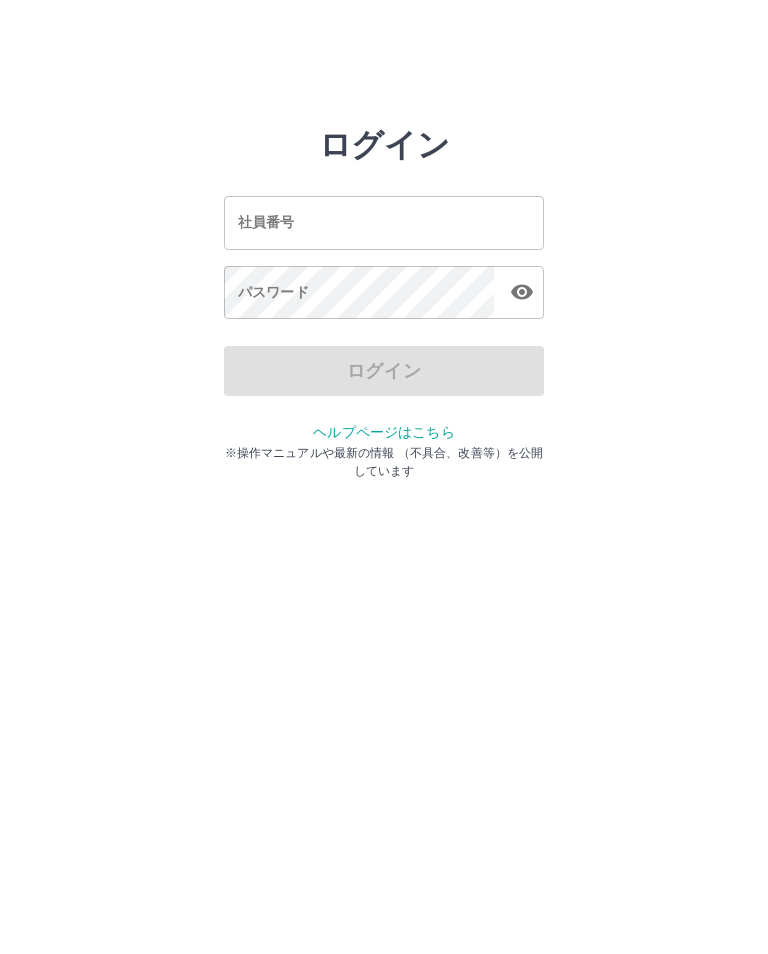 scroll, scrollTop: 0, scrollLeft: 0, axis: both 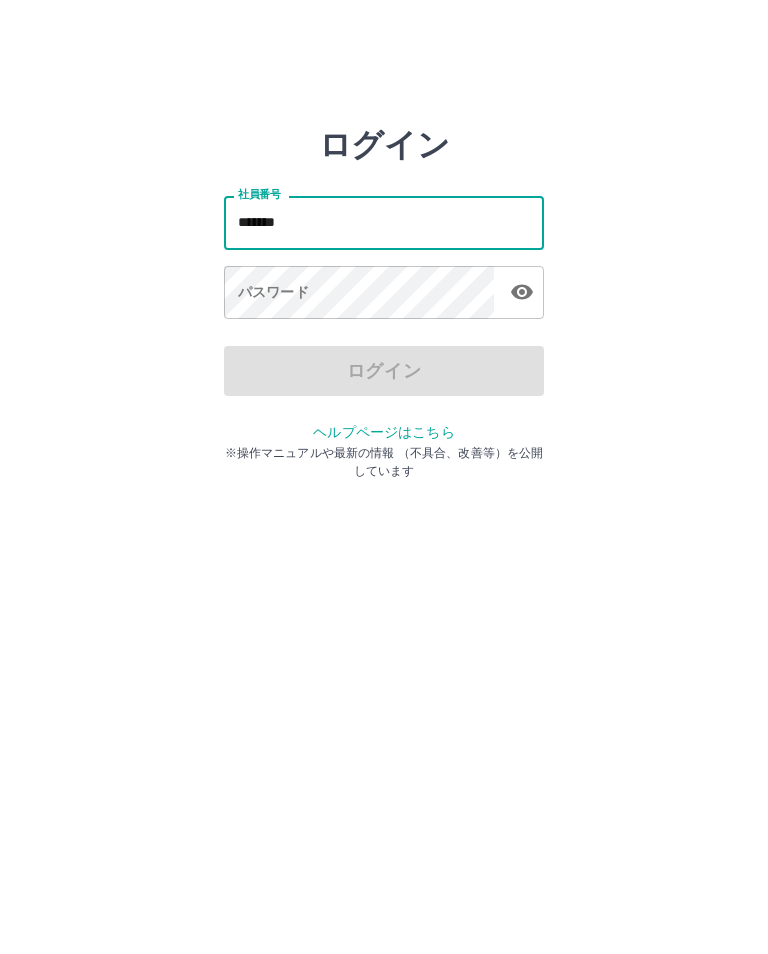 type on "*******" 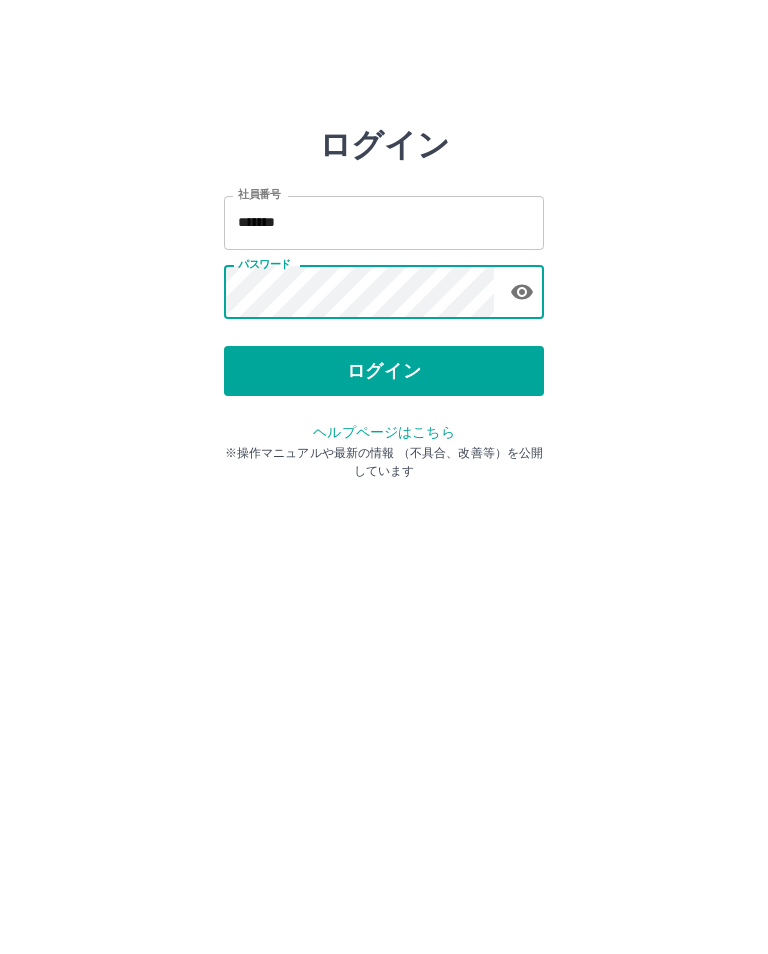click on "ログイン" at bounding box center [384, 371] 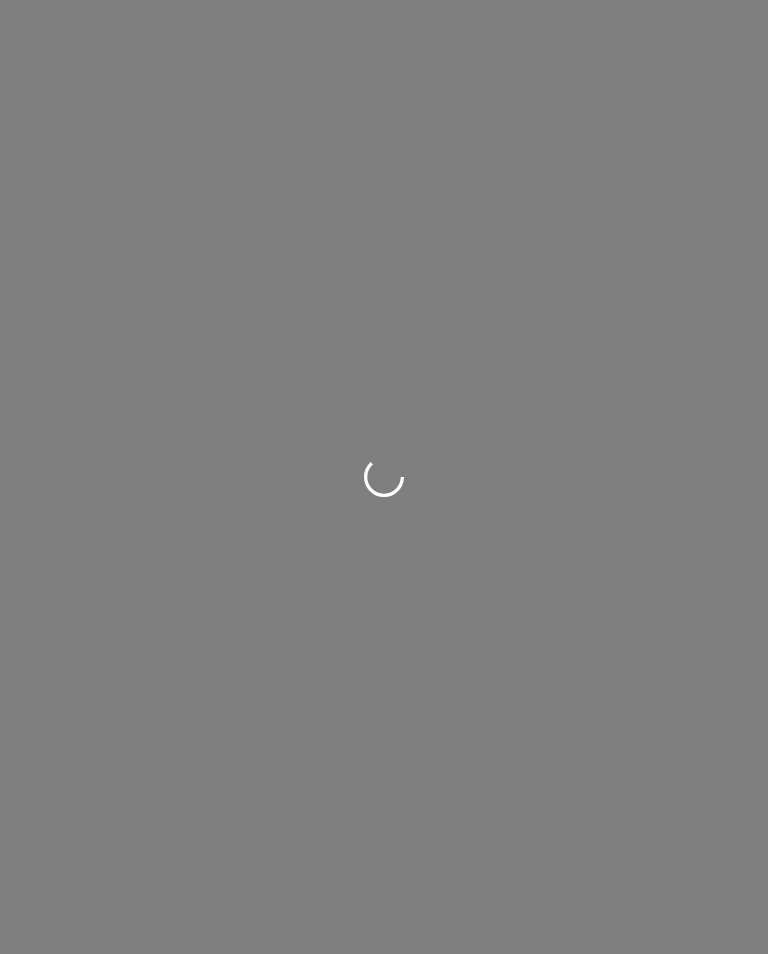 scroll, scrollTop: 0, scrollLeft: 0, axis: both 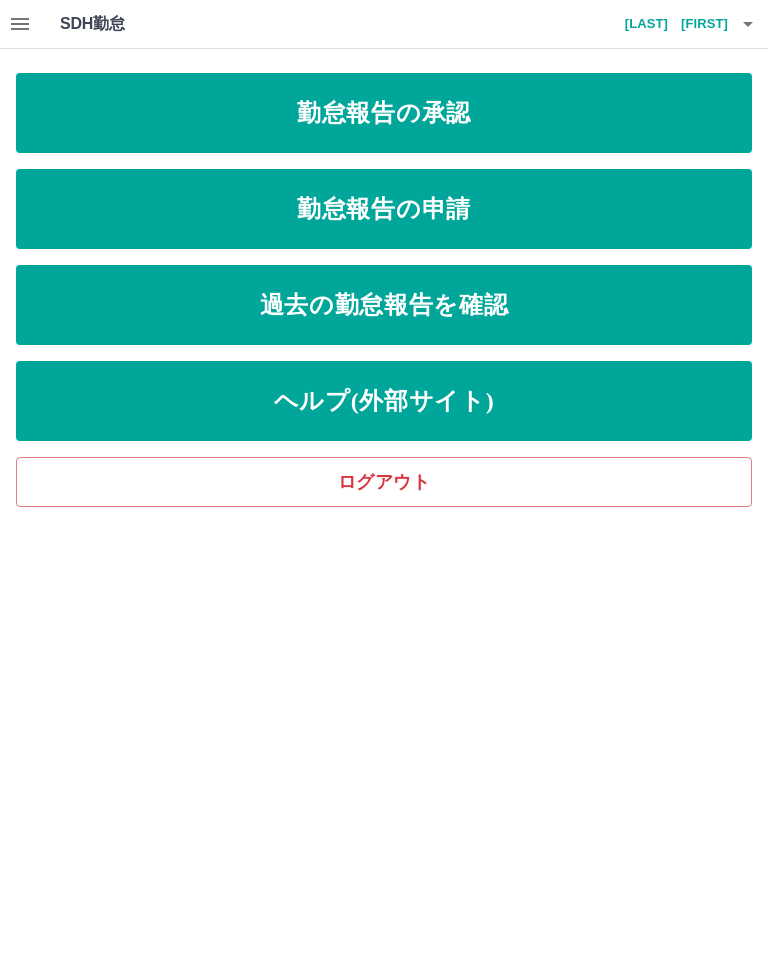 click on "勤怠報告の承認" at bounding box center [384, 113] 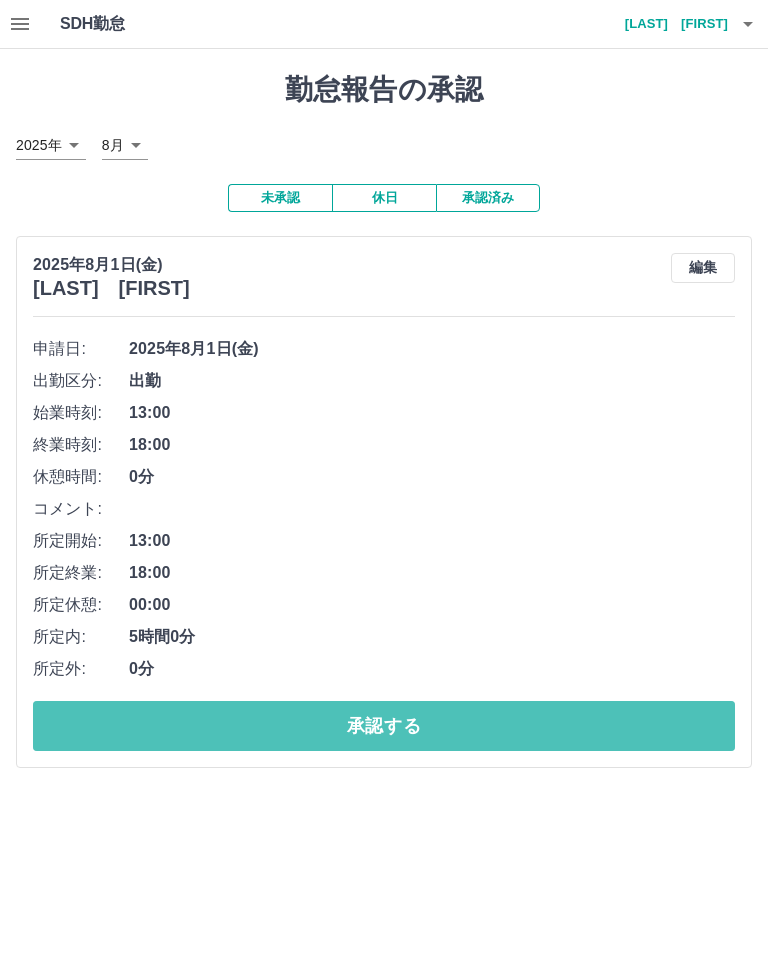click on "承認する" at bounding box center [384, 726] 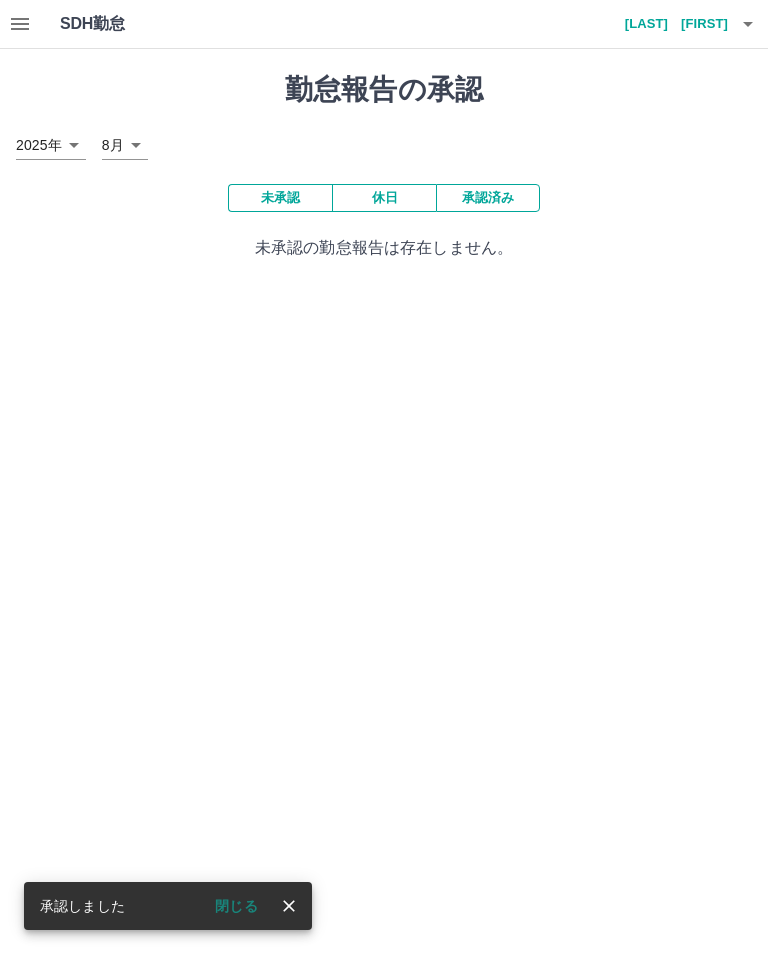 click at bounding box center (748, 24) 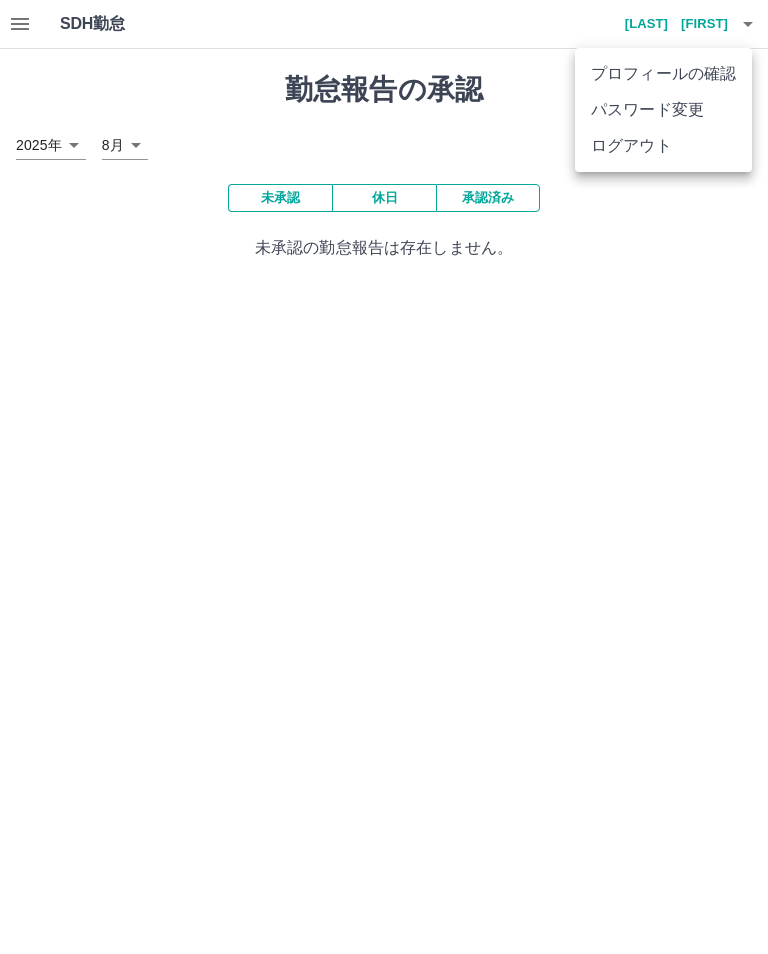 click on "ログアウト" at bounding box center [663, 146] 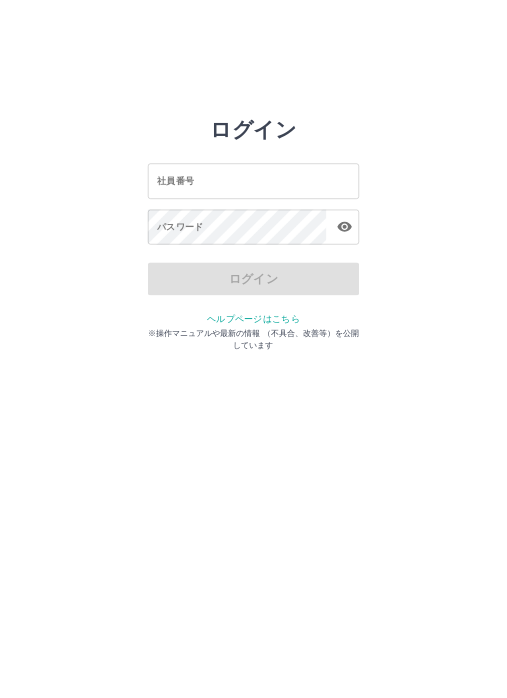 scroll, scrollTop: 0, scrollLeft: 0, axis: both 